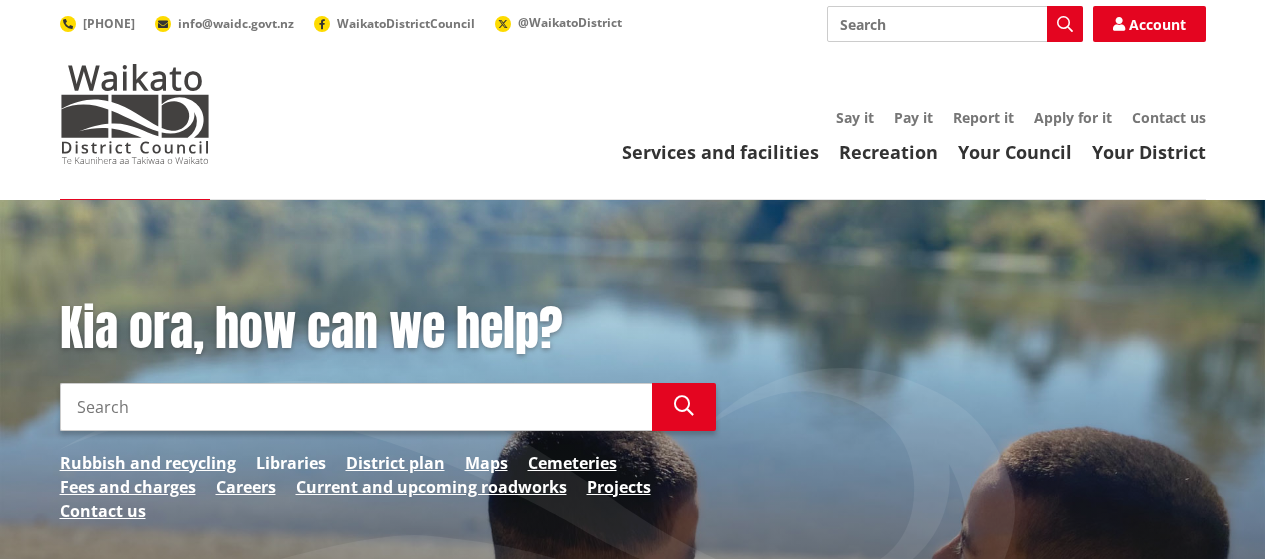 scroll, scrollTop: 0, scrollLeft: 0, axis: both 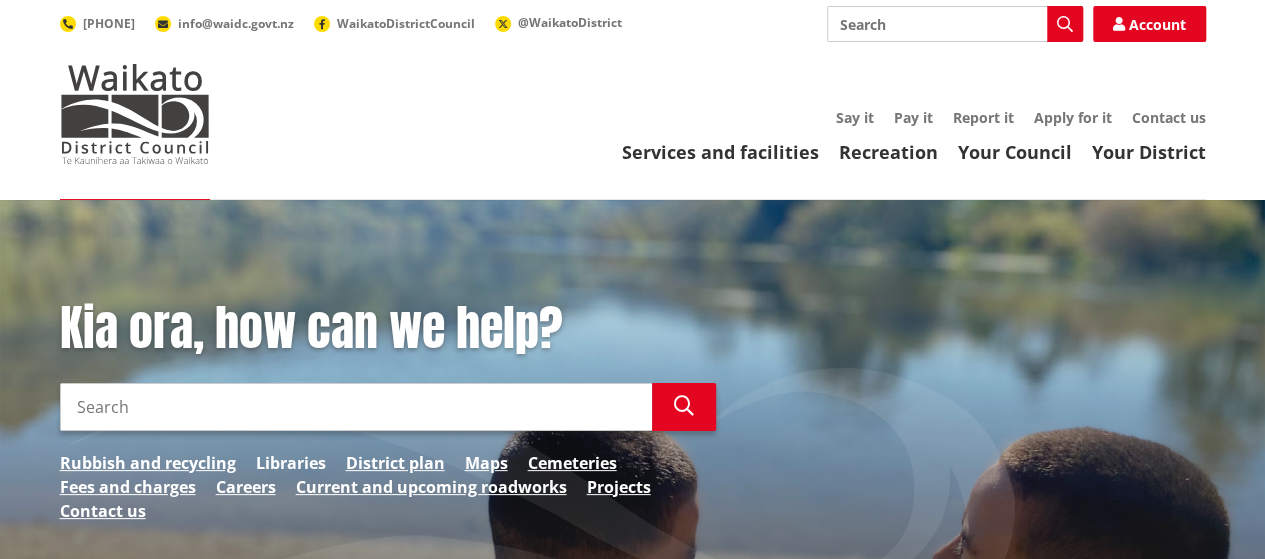 click on "Libraries" at bounding box center (291, 463) 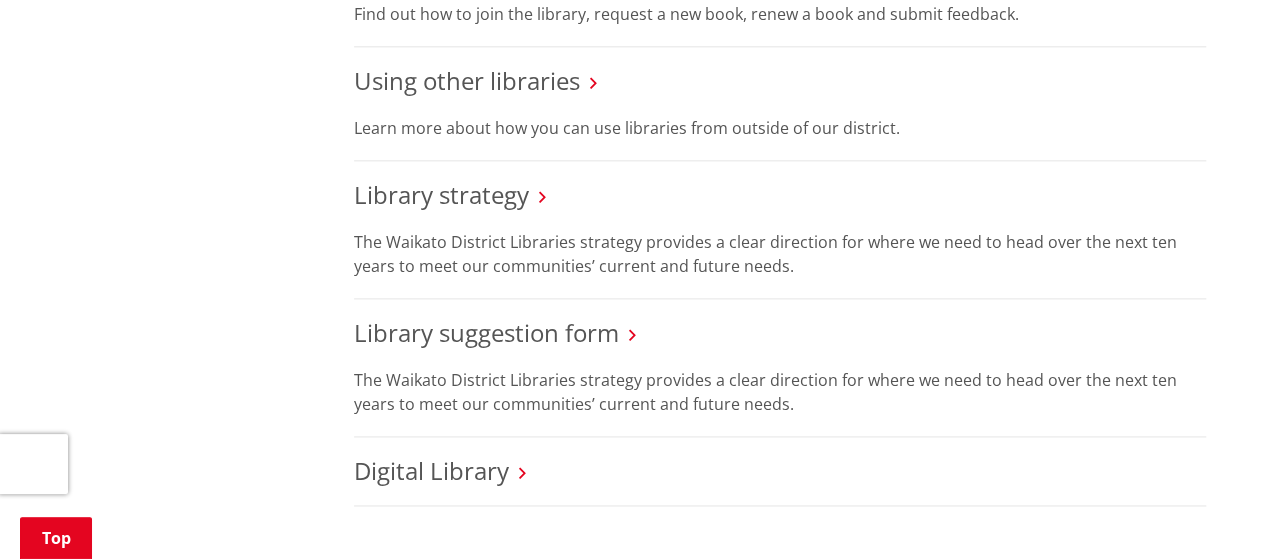 scroll, scrollTop: 1218, scrollLeft: 0, axis: vertical 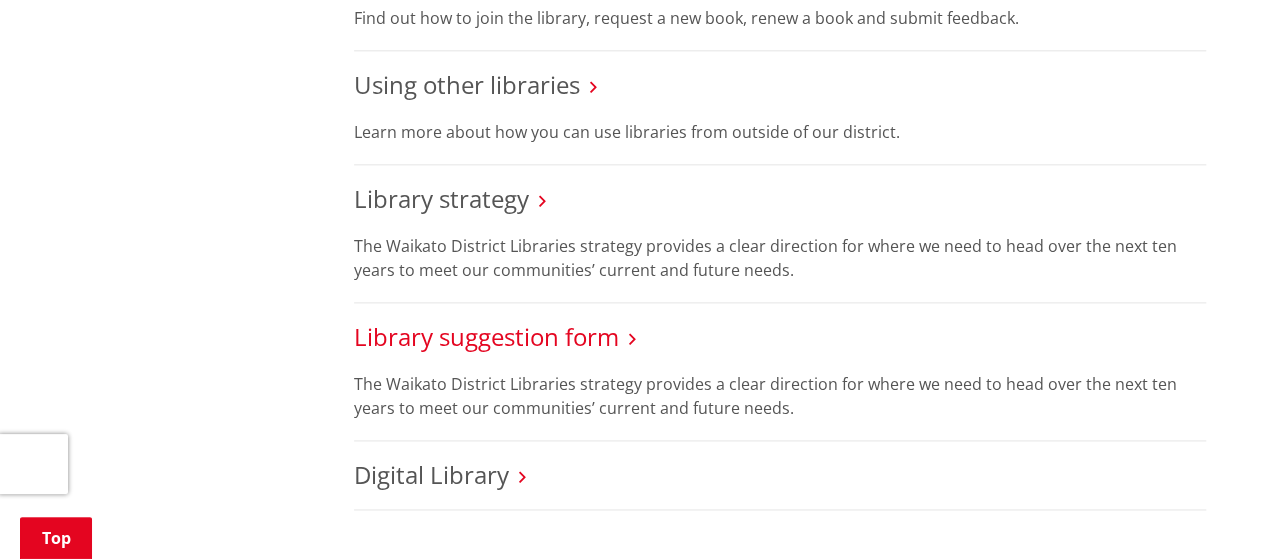 click on "Library suggestion form" at bounding box center (486, 336) 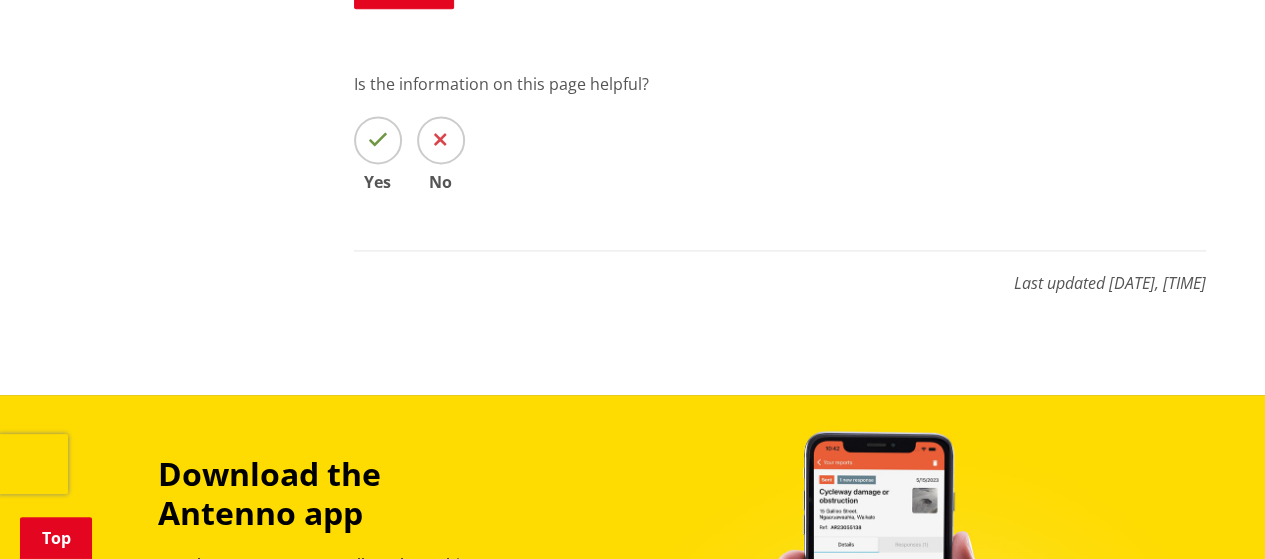 scroll, scrollTop: 1342, scrollLeft: 0, axis: vertical 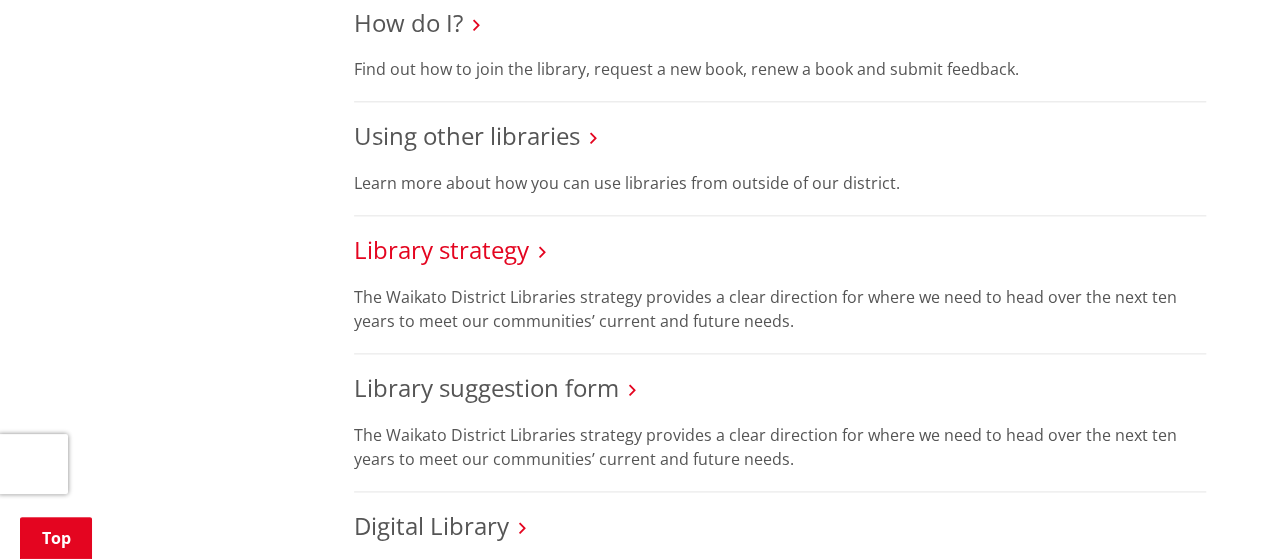 click on "Library strategy" at bounding box center (441, 249) 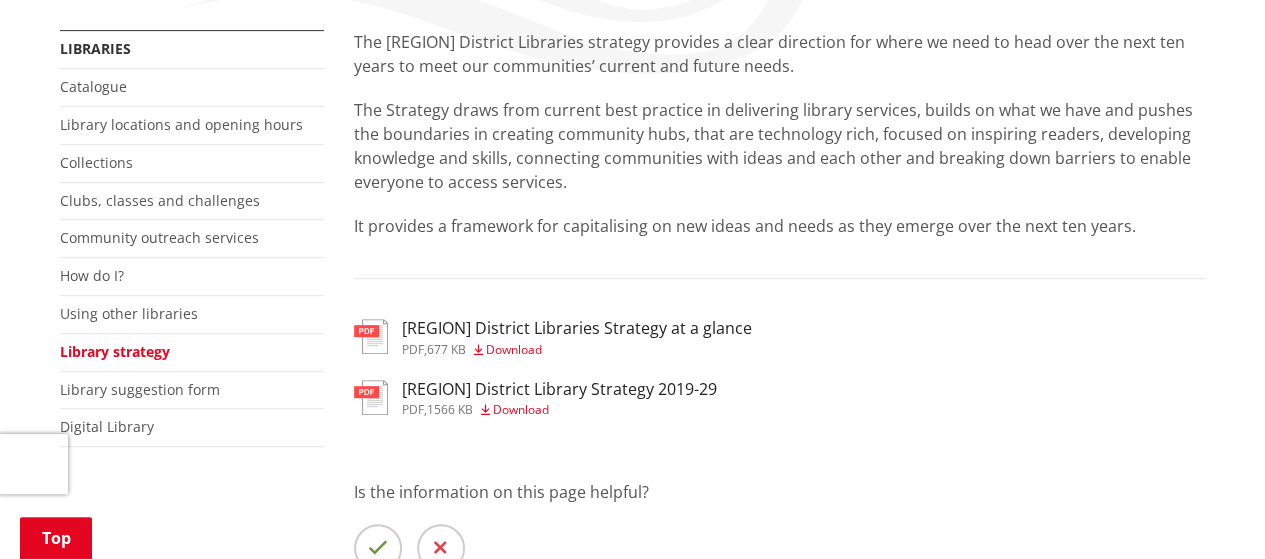 scroll, scrollTop: 371, scrollLeft: 0, axis: vertical 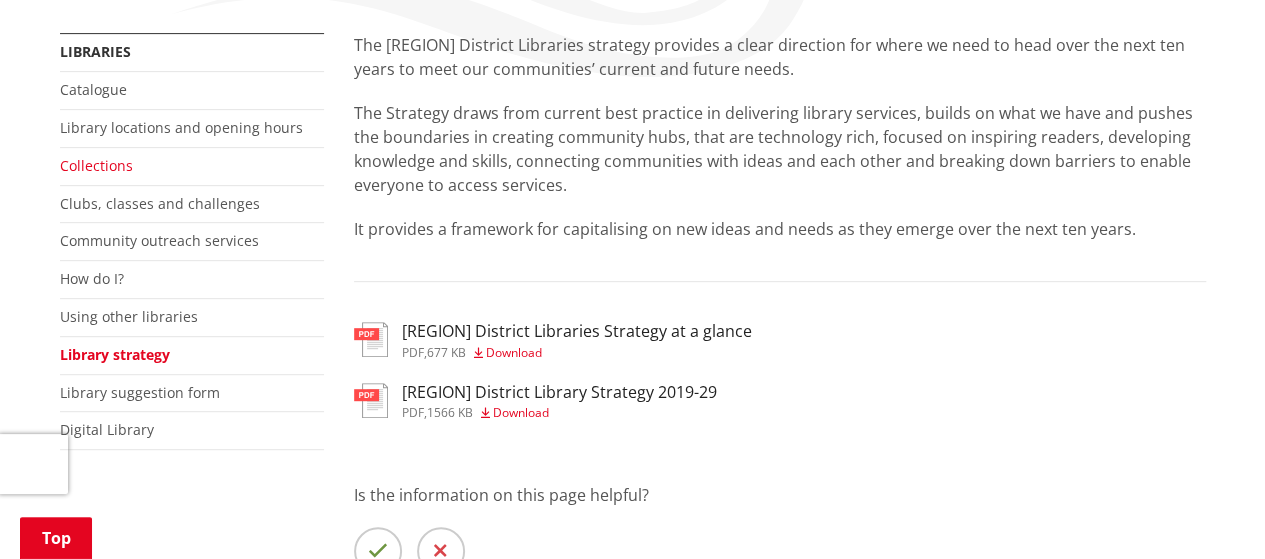 click on "Collections" at bounding box center [96, 165] 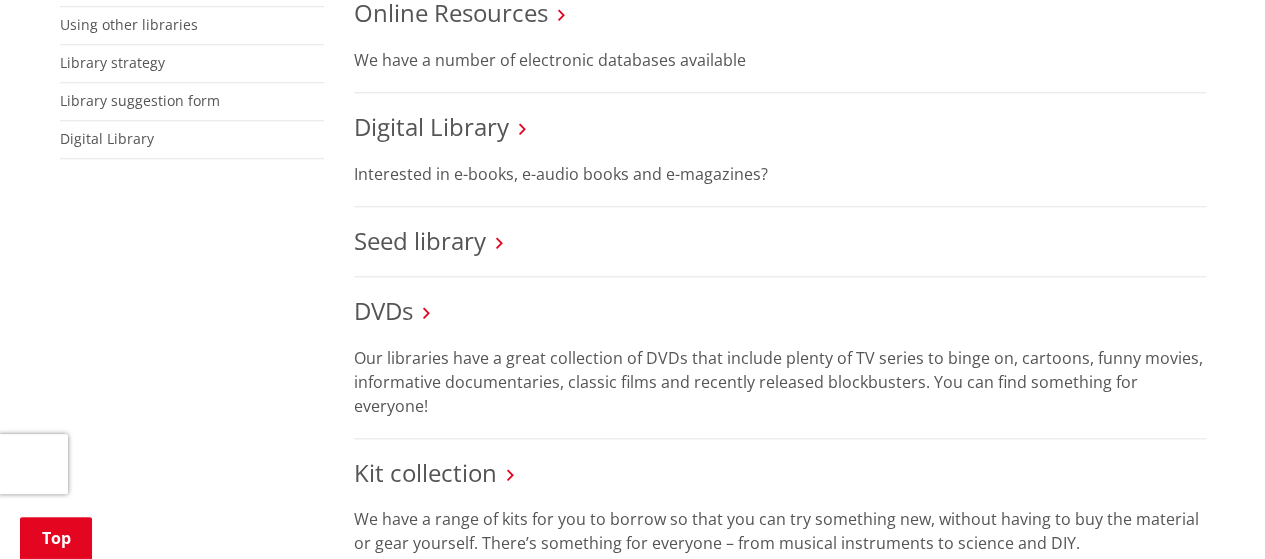 scroll, scrollTop: 359, scrollLeft: 0, axis: vertical 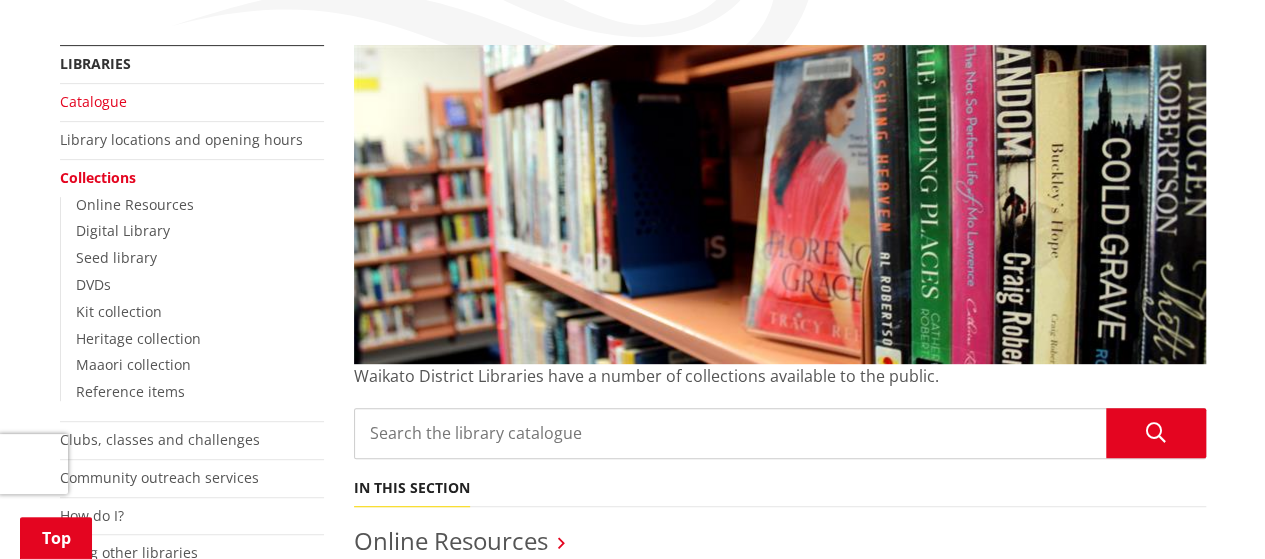 click on "Catalogue" at bounding box center (93, 101) 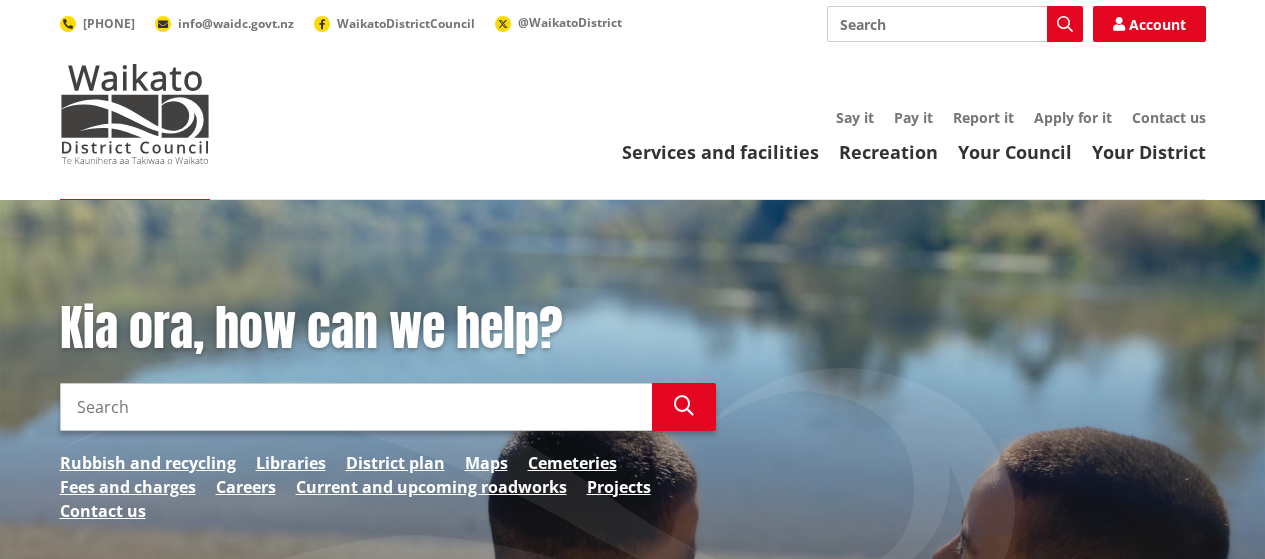 scroll, scrollTop: 0, scrollLeft: 0, axis: both 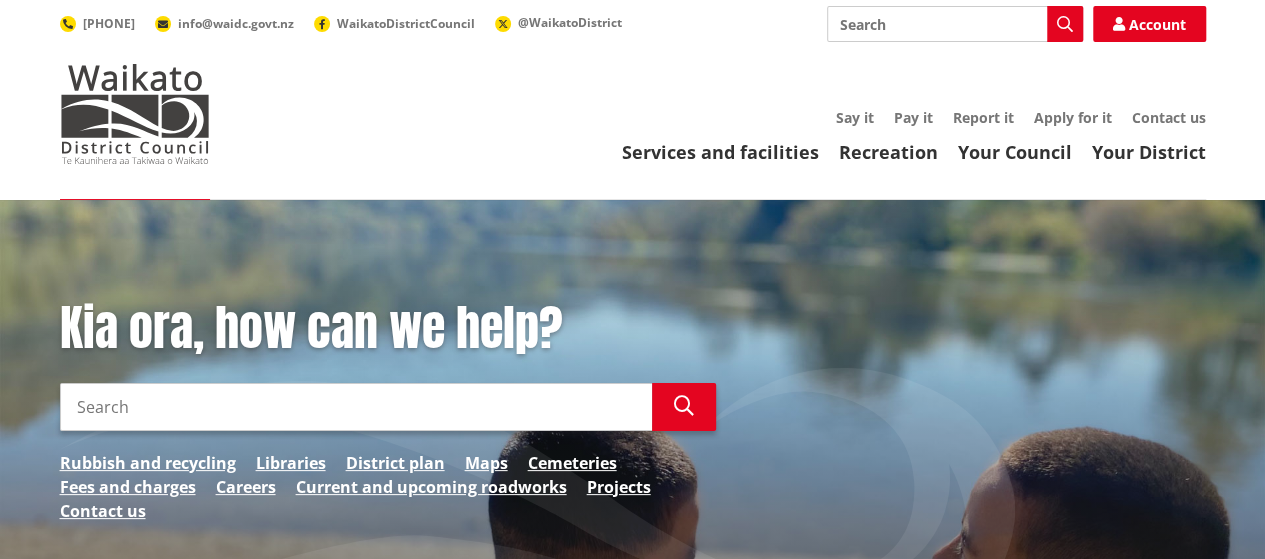 click on "Search" at bounding box center (955, 24) 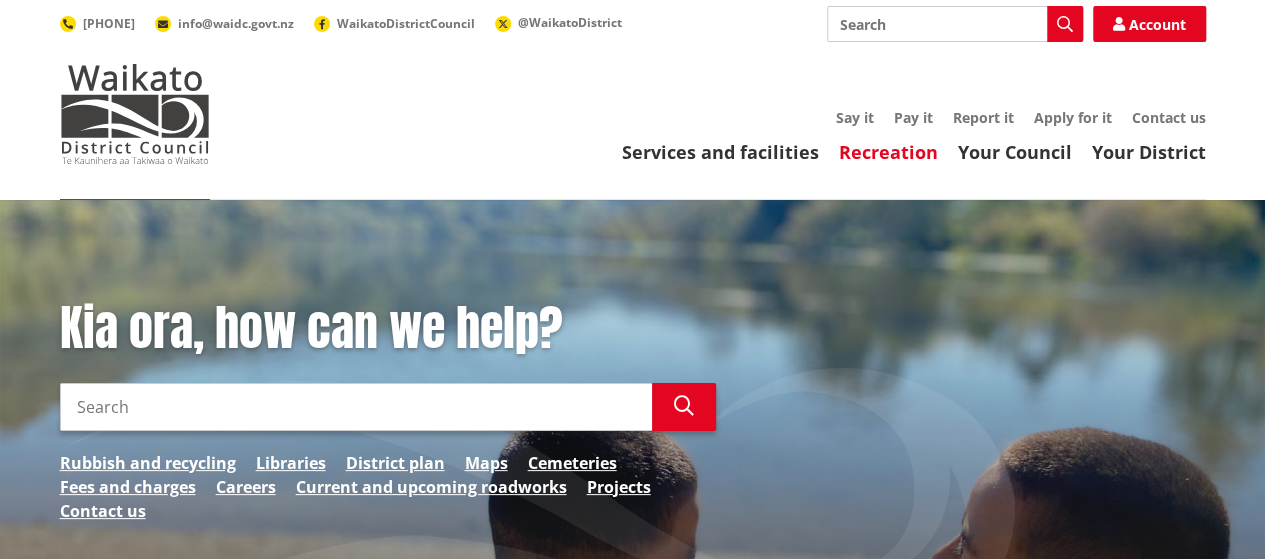 click on "Recreation" at bounding box center (888, 152) 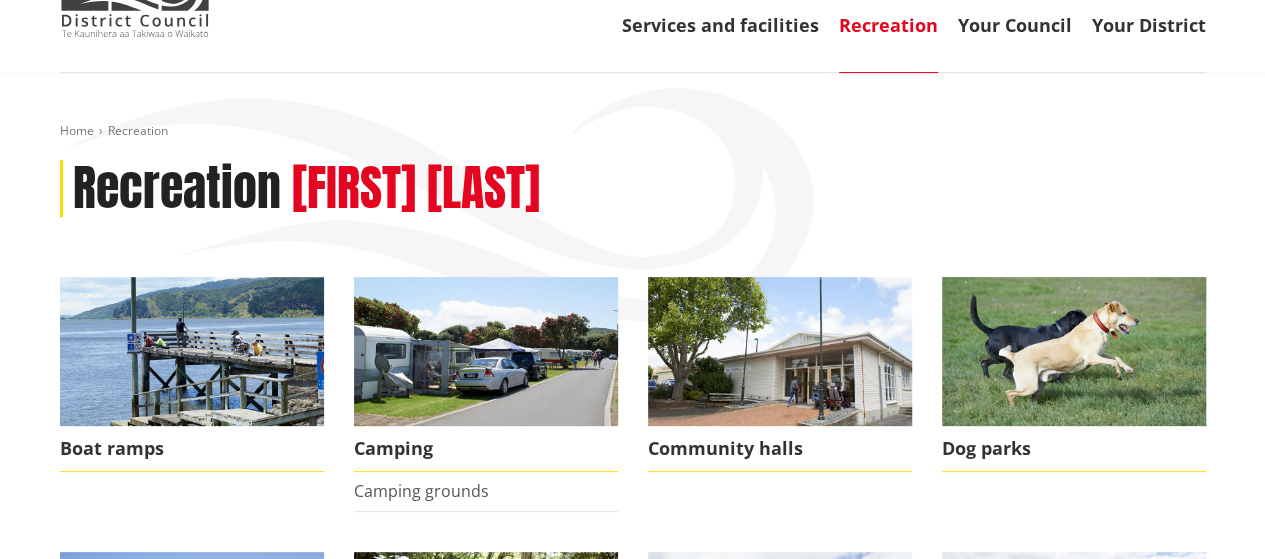 scroll, scrollTop: 0, scrollLeft: 0, axis: both 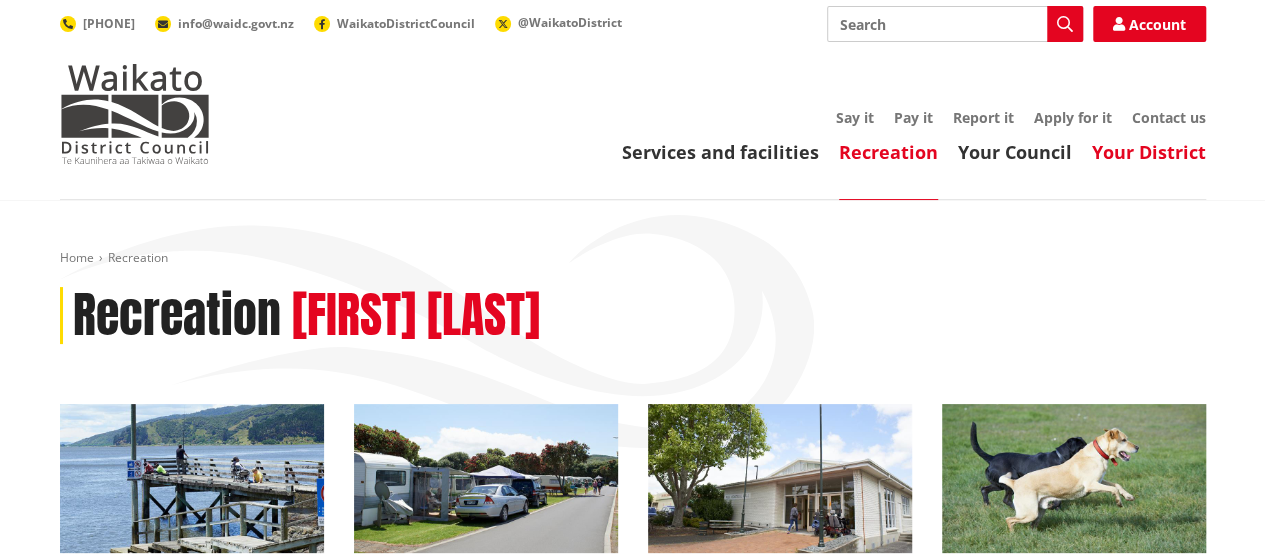 click on "Your District" at bounding box center (1149, 152) 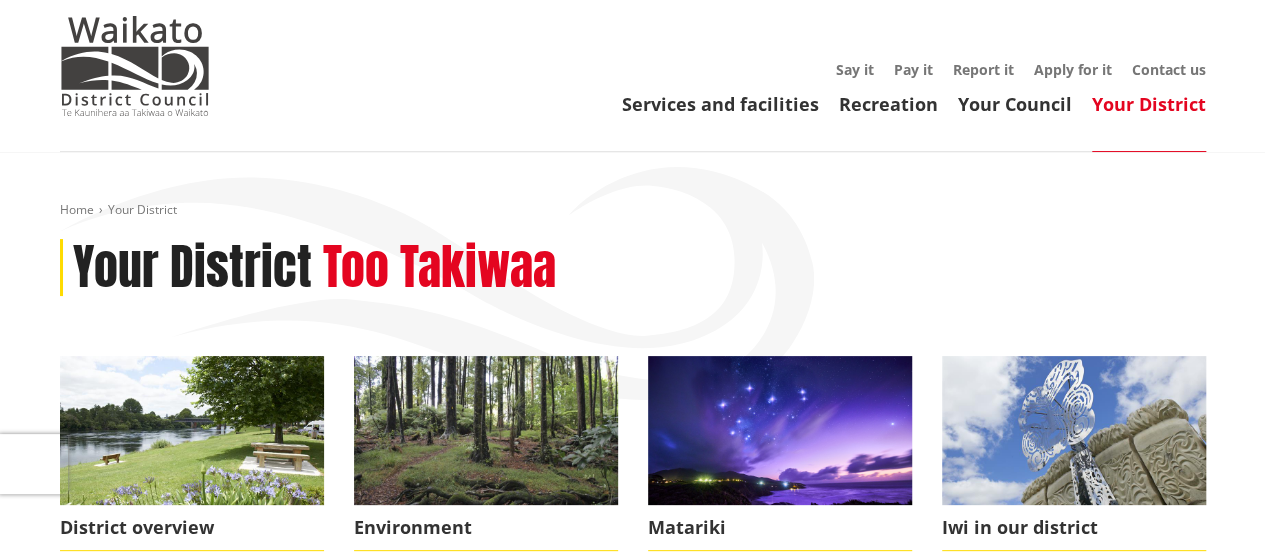 scroll, scrollTop: 0, scrollLeft: 0, axis: both 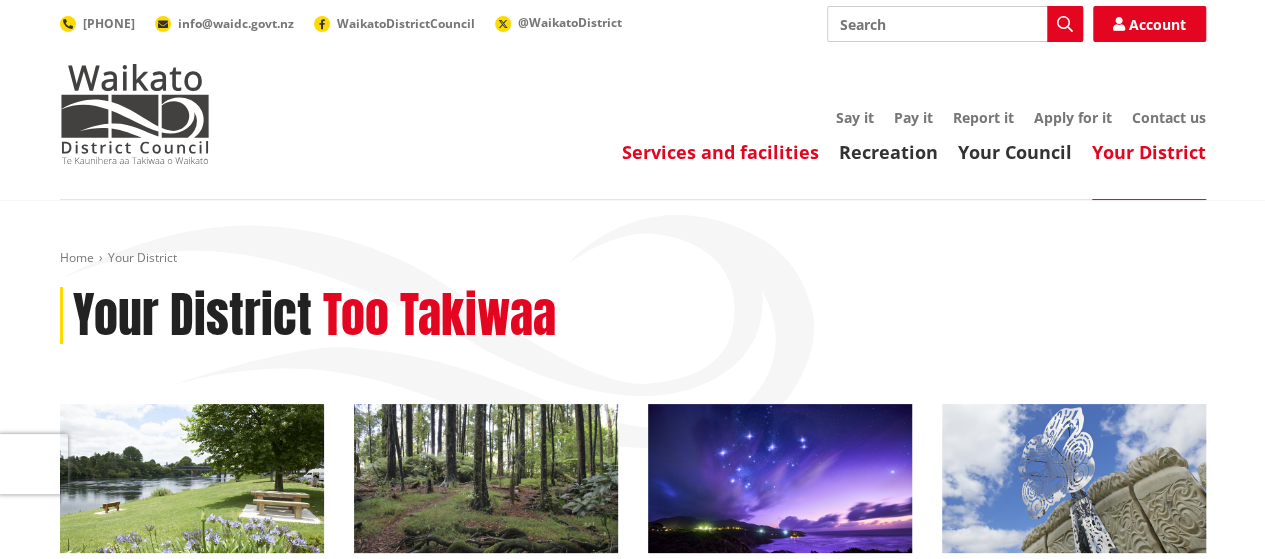 click on "Services and facilities" at bounding box center [720, 152] 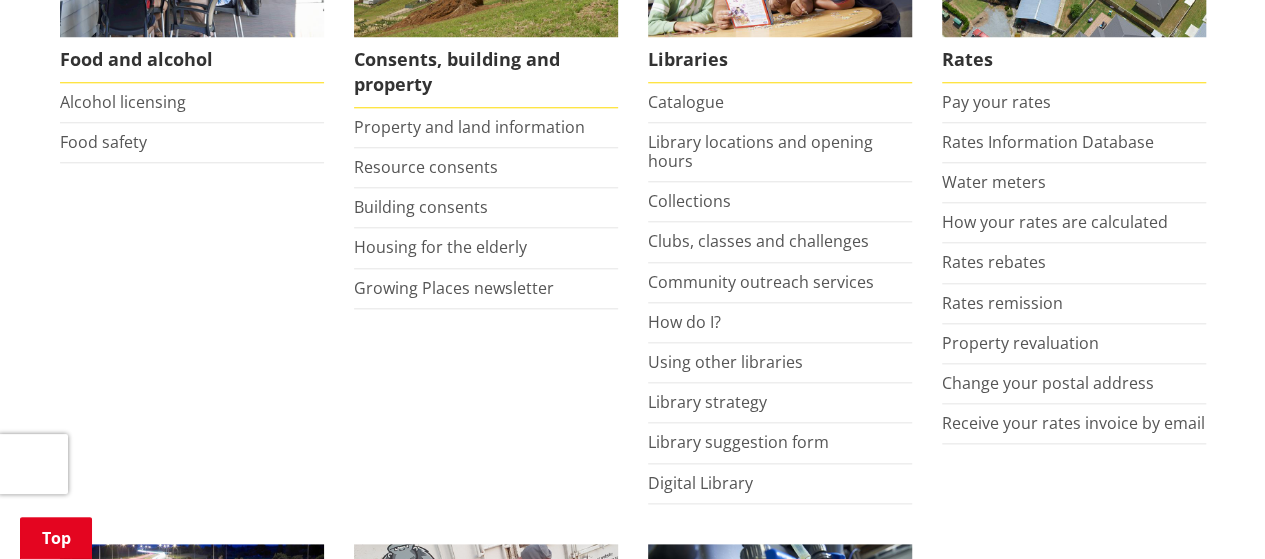 scroll, scrollTop: 951, scrollLeft: 0, axis: vertical 